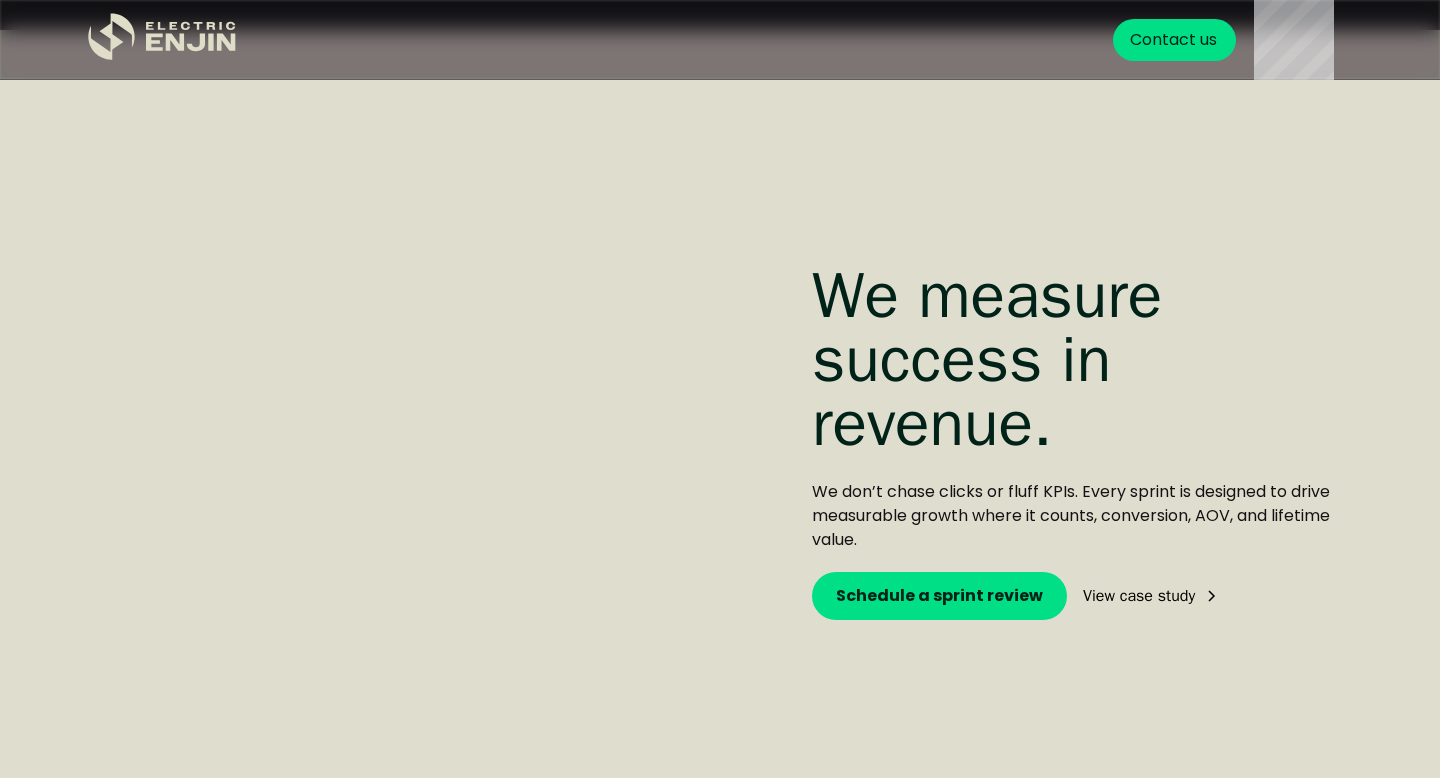 scroll, scrollTop: 911, scrollLeft: 0, axis: vertical 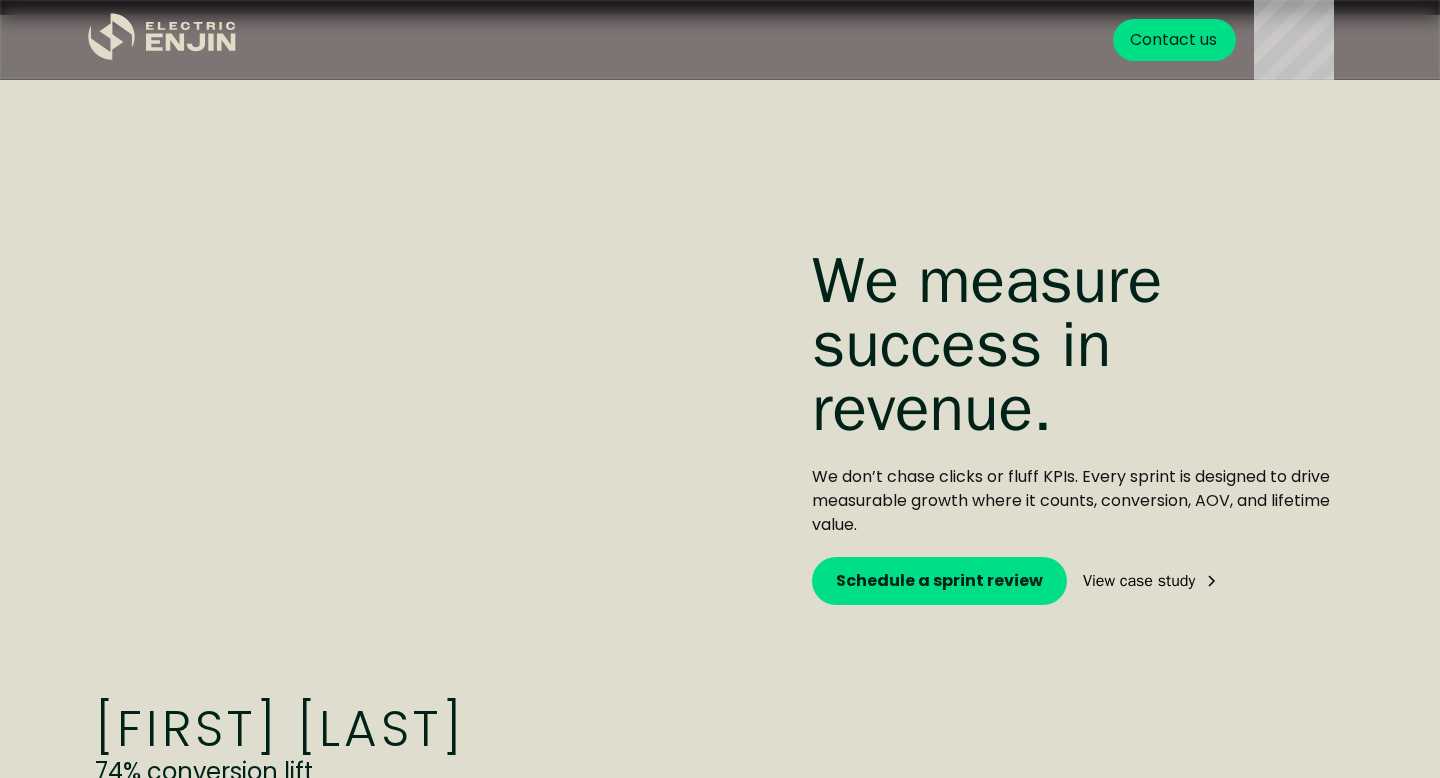 click on "Laurel Denise 74% conversion lift We measure success in revenue. We don’t chase clicks or fluff KPIs. Every sprint is designed to drive measurable growth where it counts, conversion, AOV, and lifetime value. Schedule a sprint review View case study" at bounding box center [720, 427] 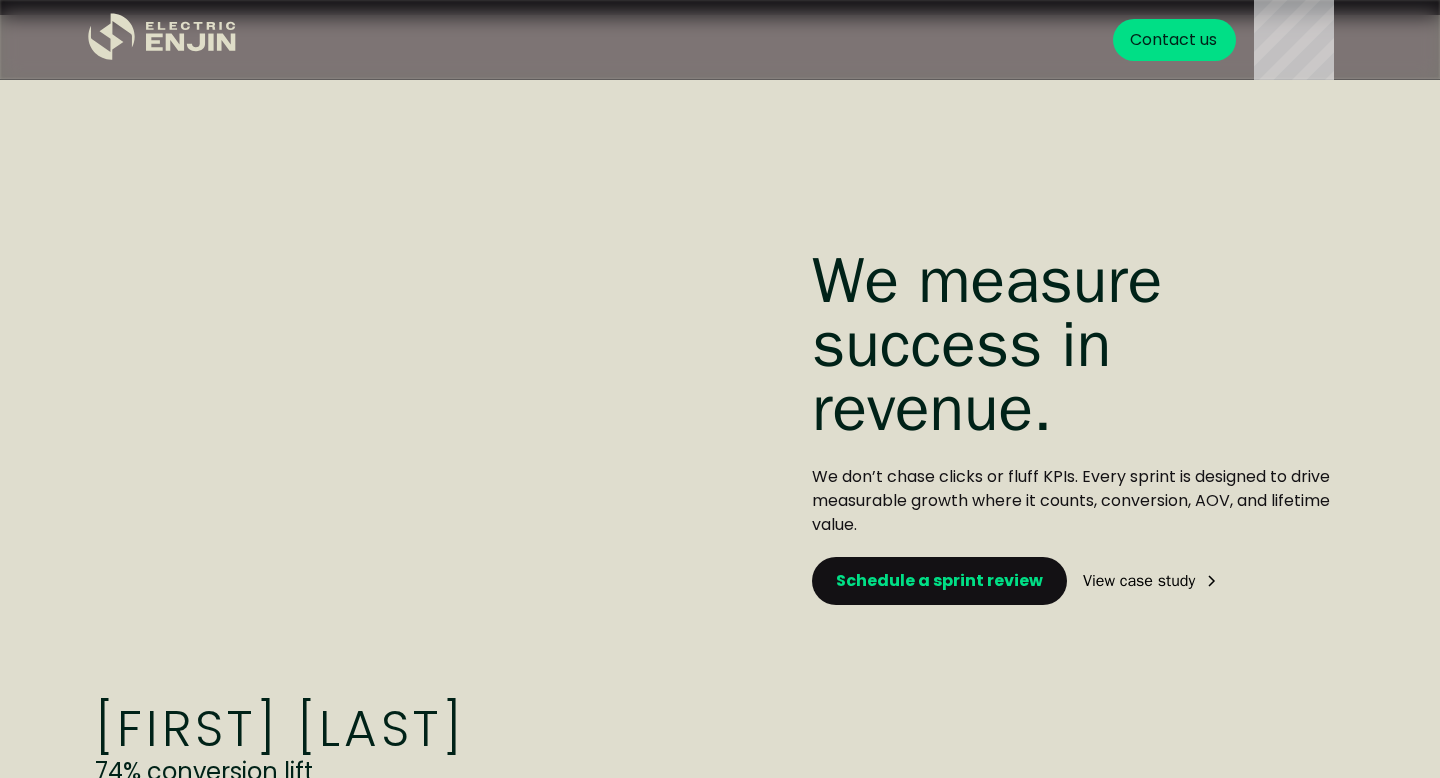 click on "Schedule a sprint review" at bounding box center (939, 580) 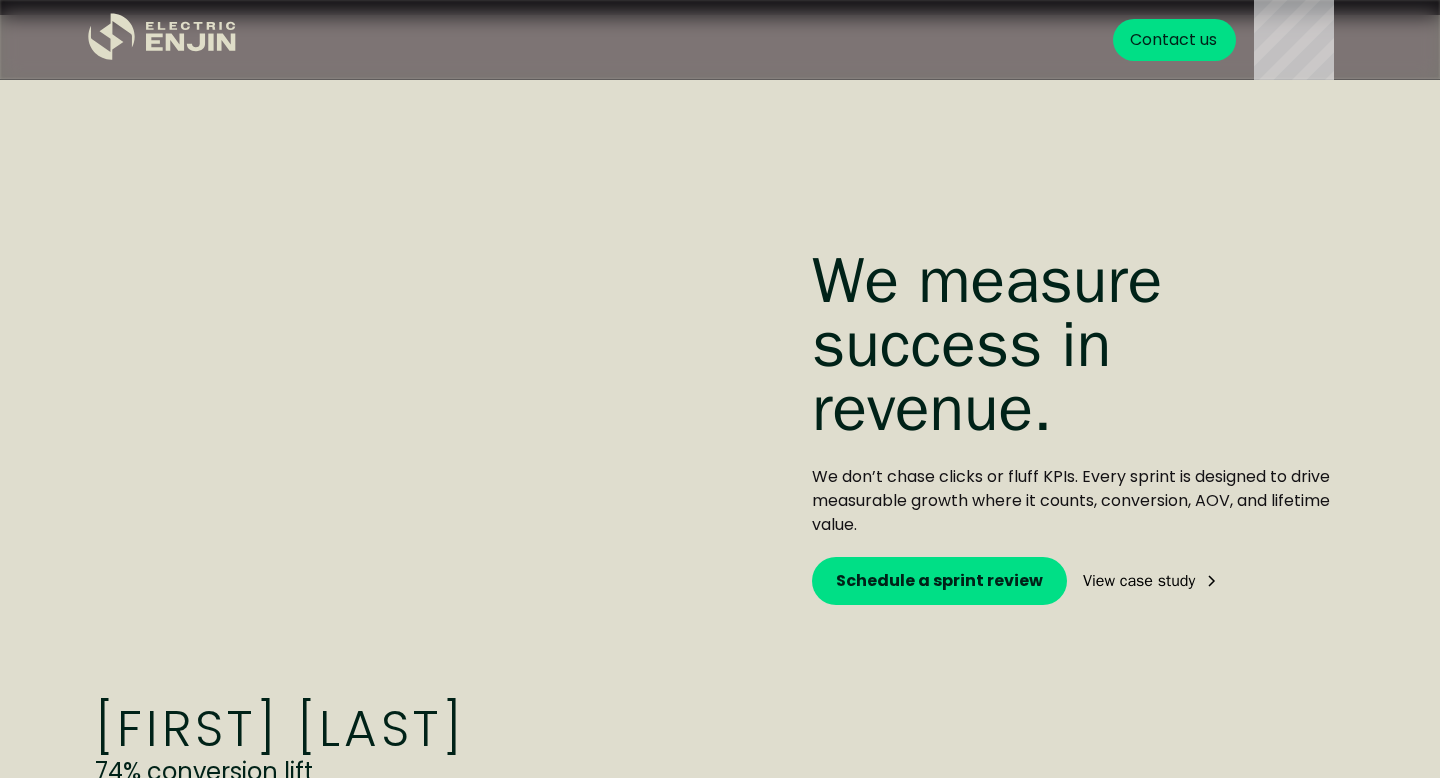click on "We don’t chase clicks or fluff KPIs. Every sprint is designed to drive measurable growth where it counts, conversion, AOV, and lifetime value." at bounding box center (1071, 500) 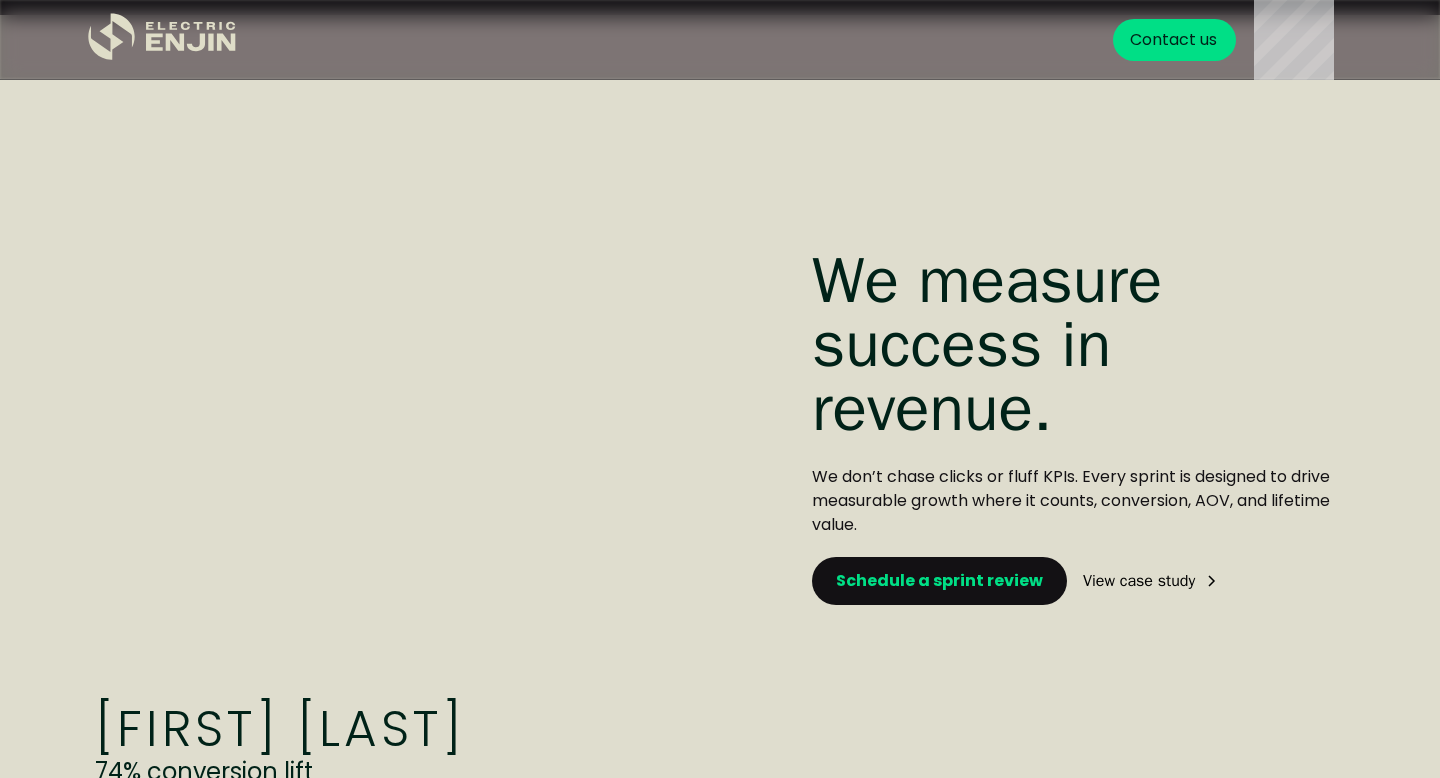 click on "Schedule a sprint review" at bounding box center (939, 580) 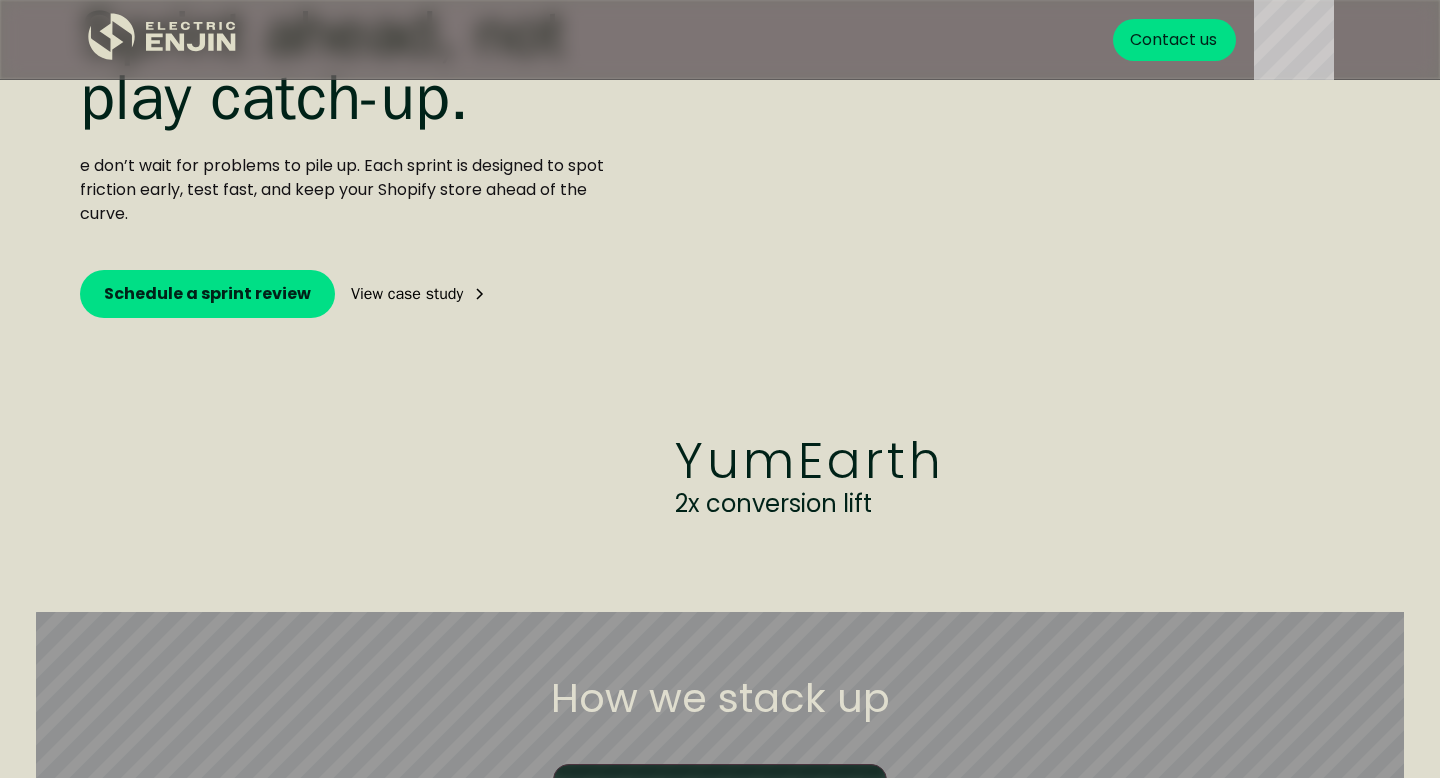 scroll, scrollTop: 1901, scrollLeft: 0, axis: vertical 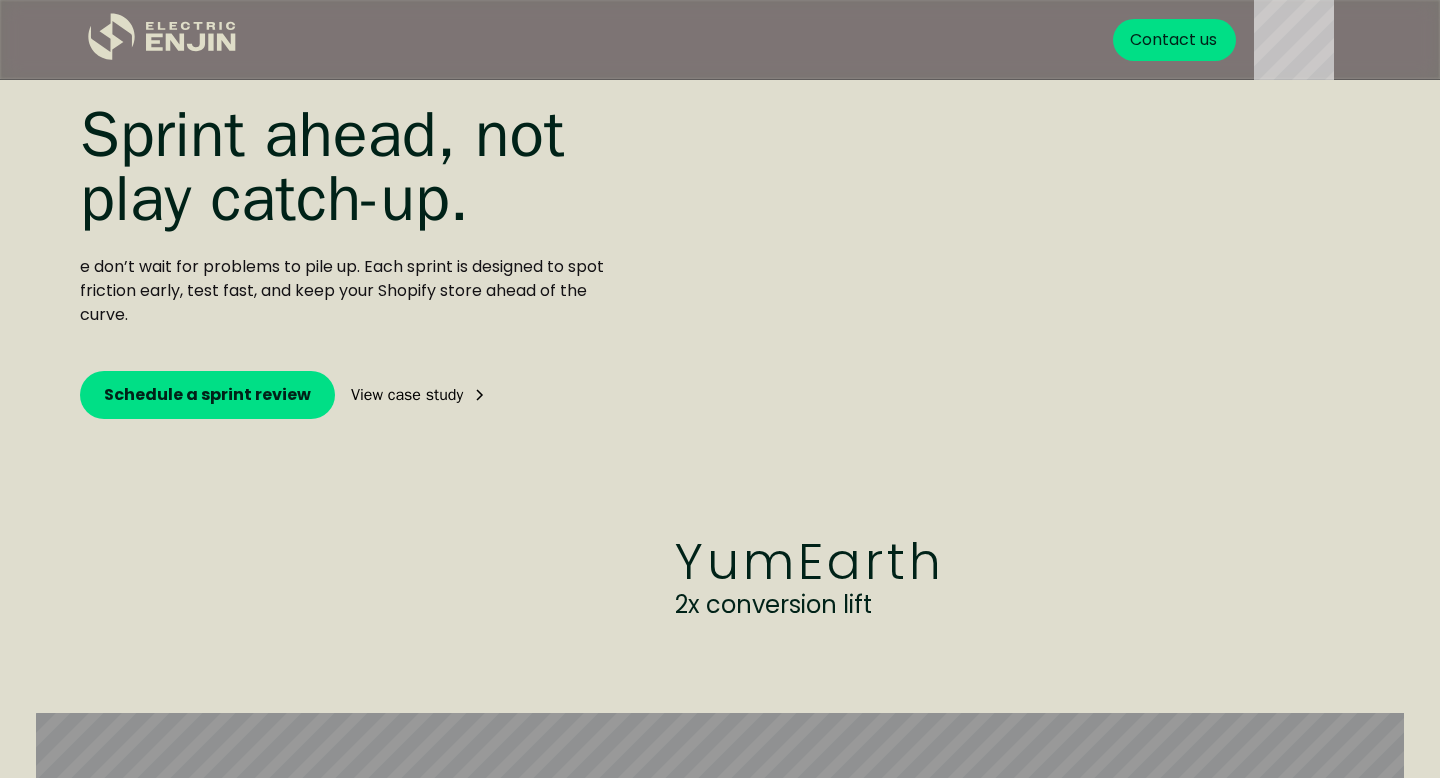 click on "View case study" at bounding box center [407, 395] 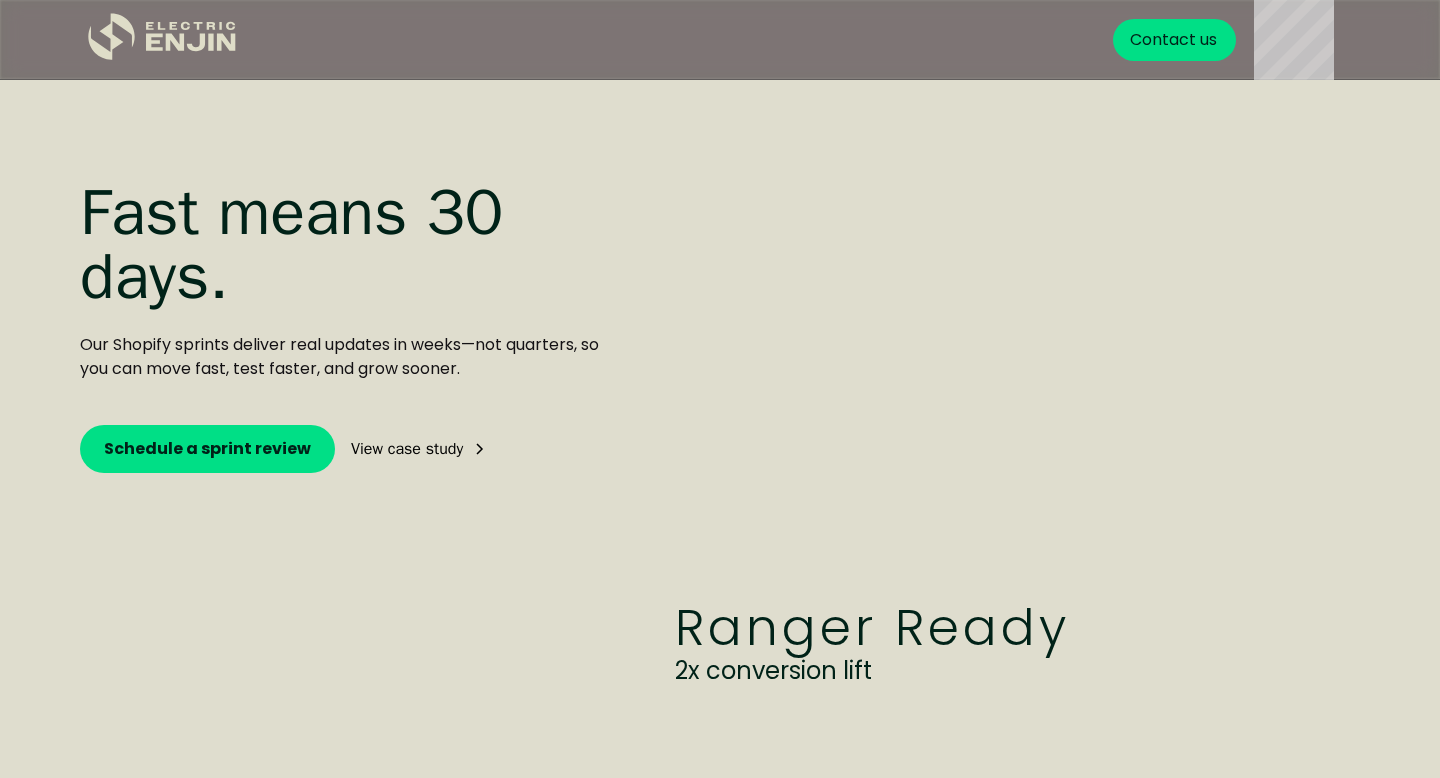 scroll, scrollTop: 4521, scrollLeft: 0, axis: vertical 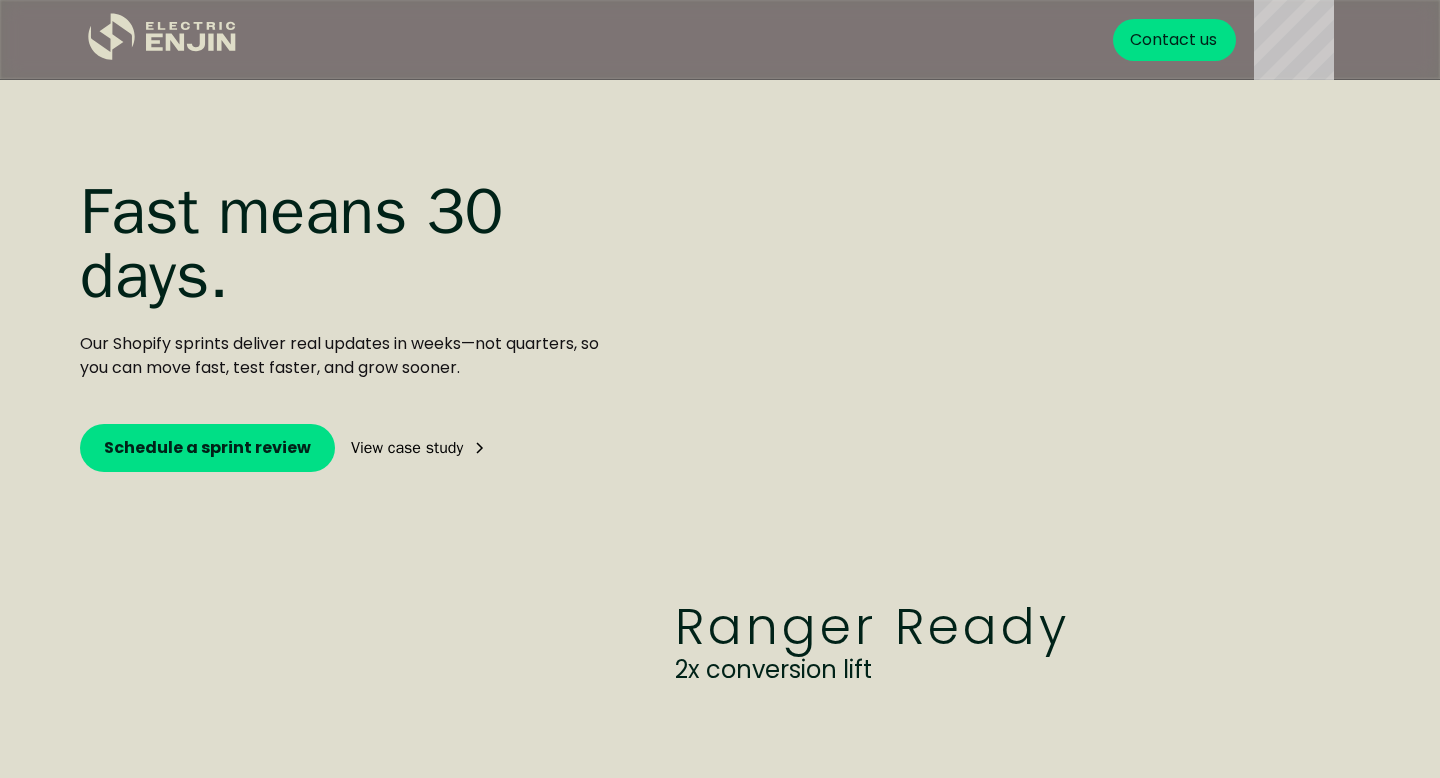 click on "View case study" at bounding box center [407, 448] 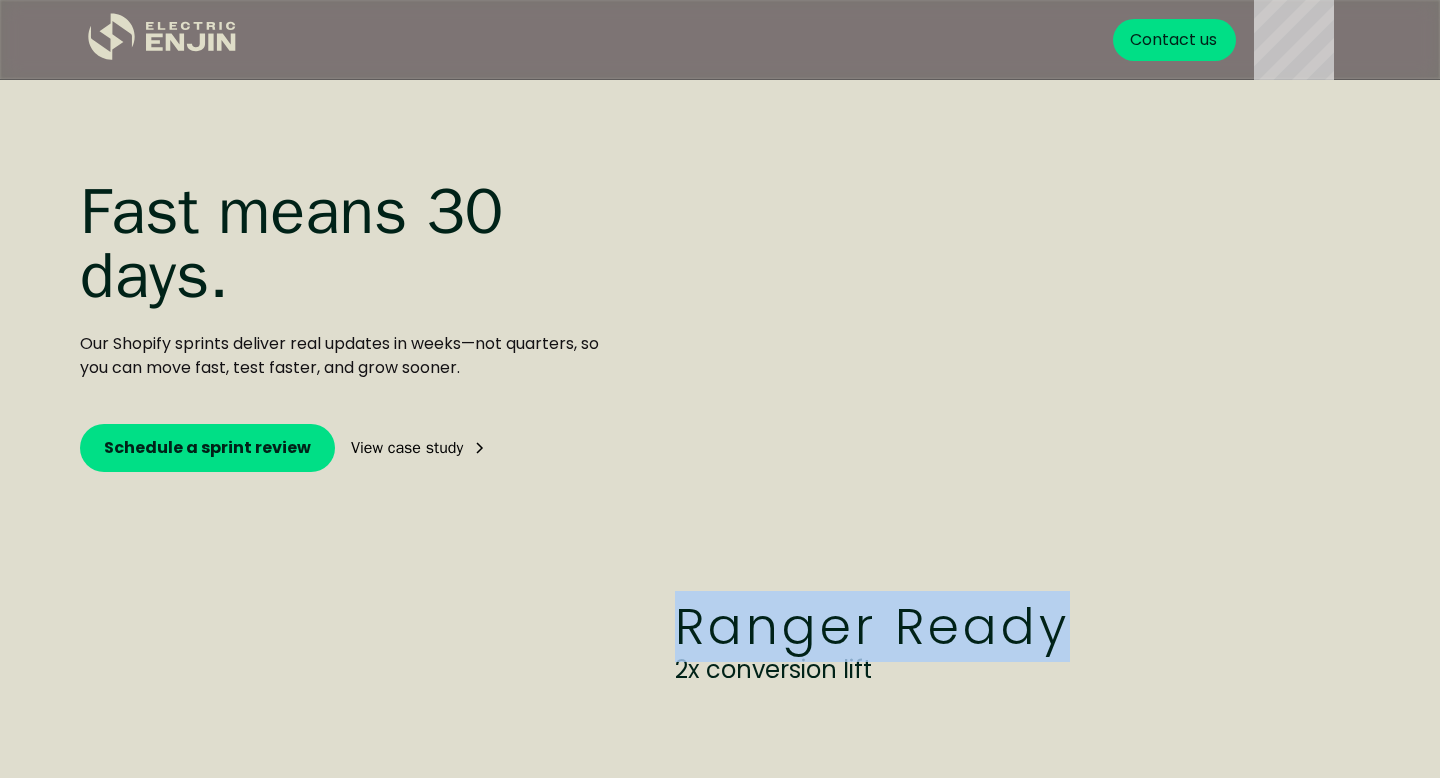drag, startPoint x: 1054, startPoint y: 619, endPoint x: 688, endPoint y: 616, distance: 366.0123 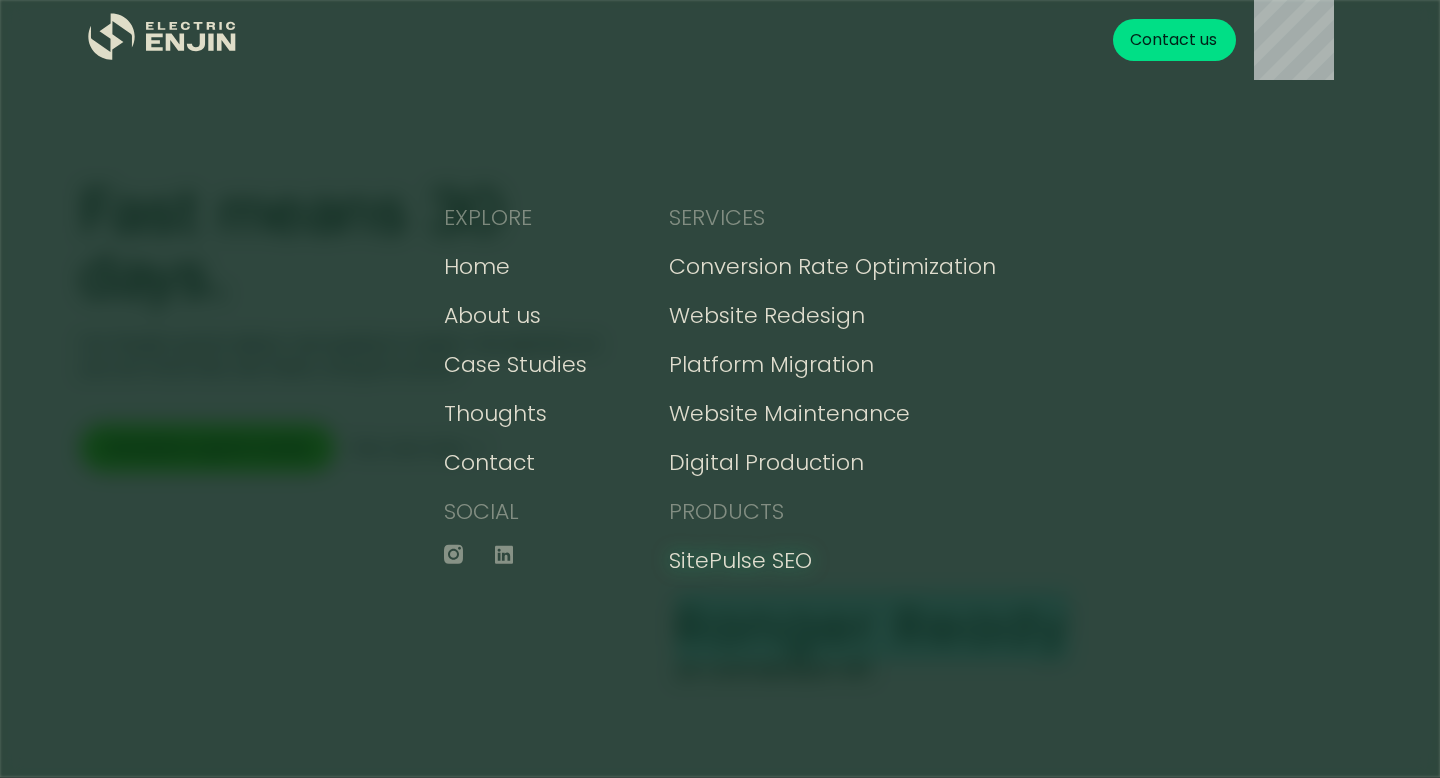 click on "SitePulse SEO" at bounding box center (740, 560) 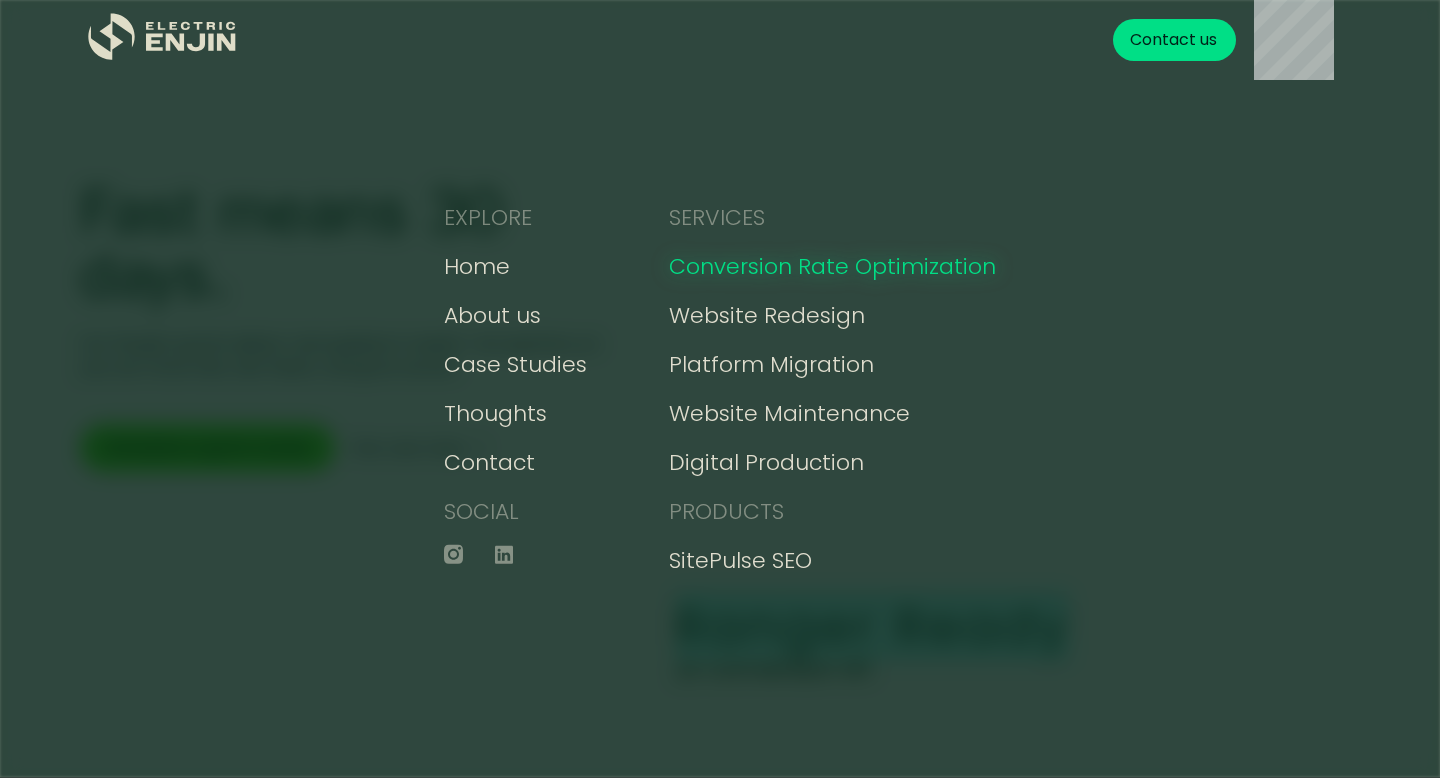 click on "Conversion Rate Optimization" at bounding box center (832, 266) 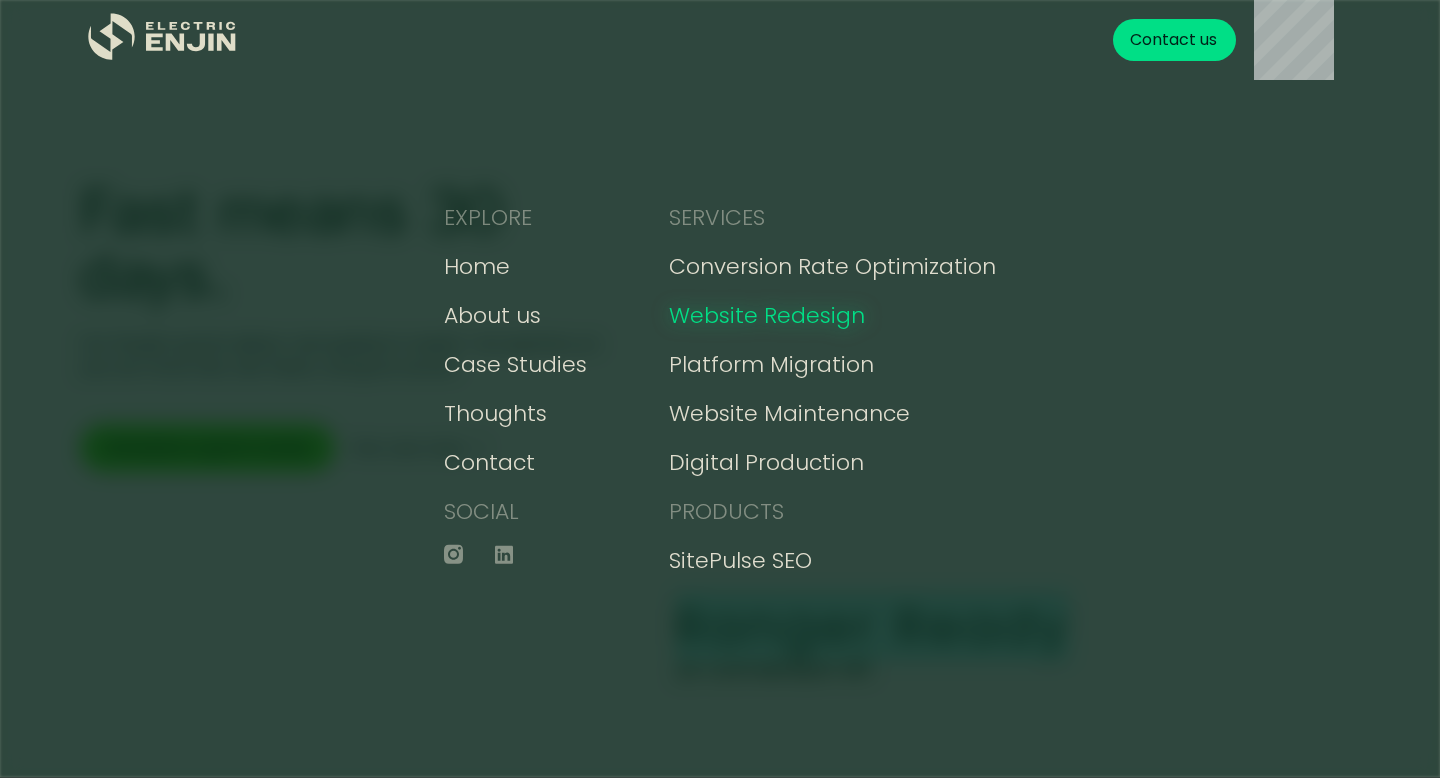 click on "Website Redesign" at bounding box center (767, 315) 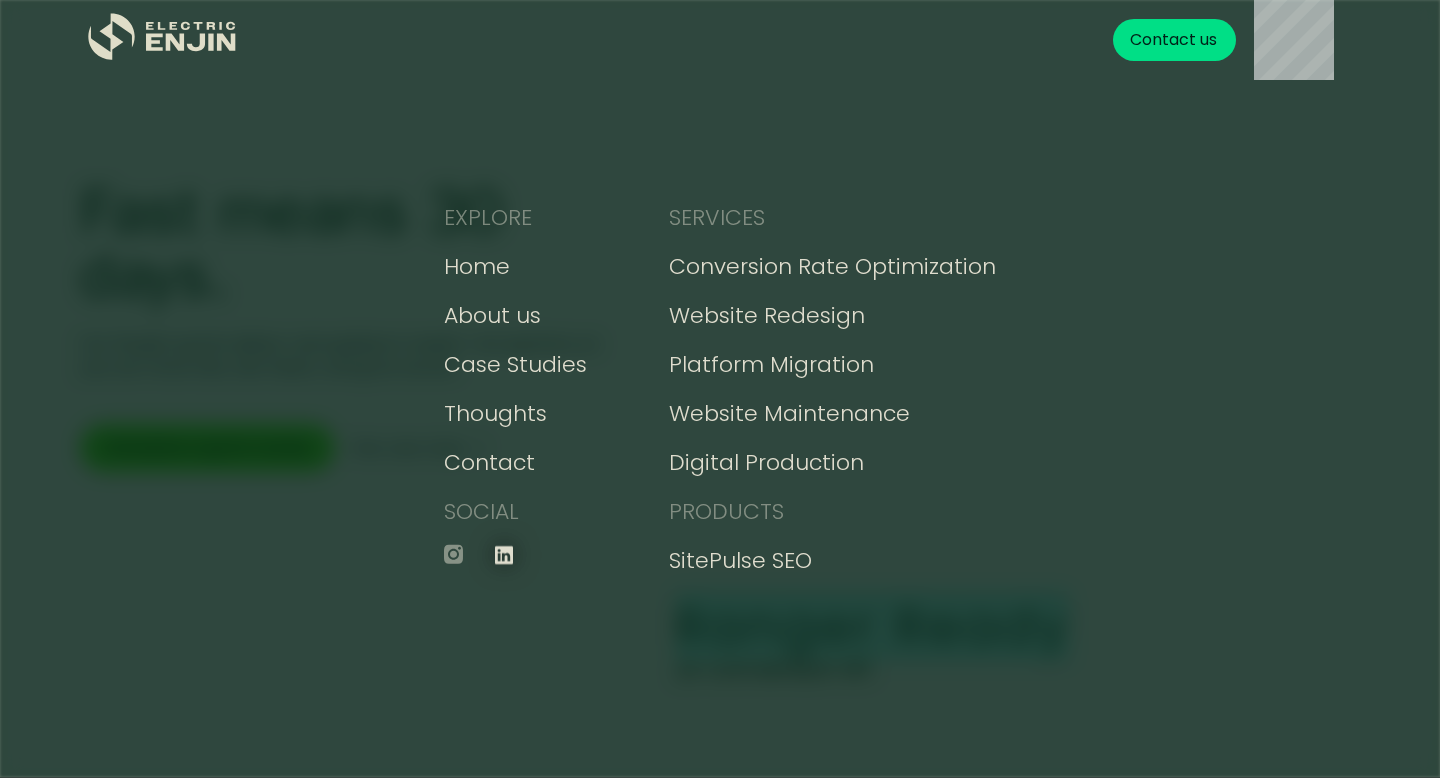 click 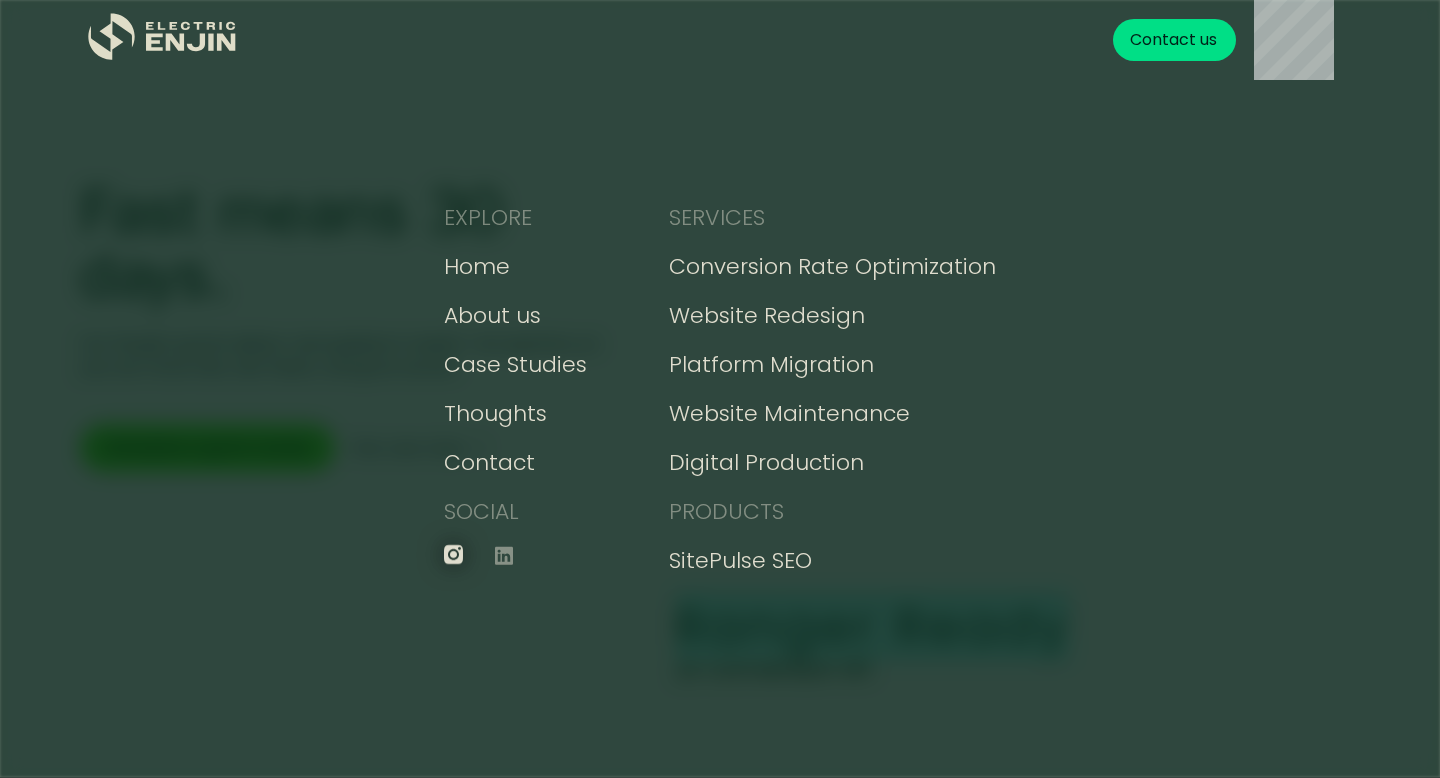 click 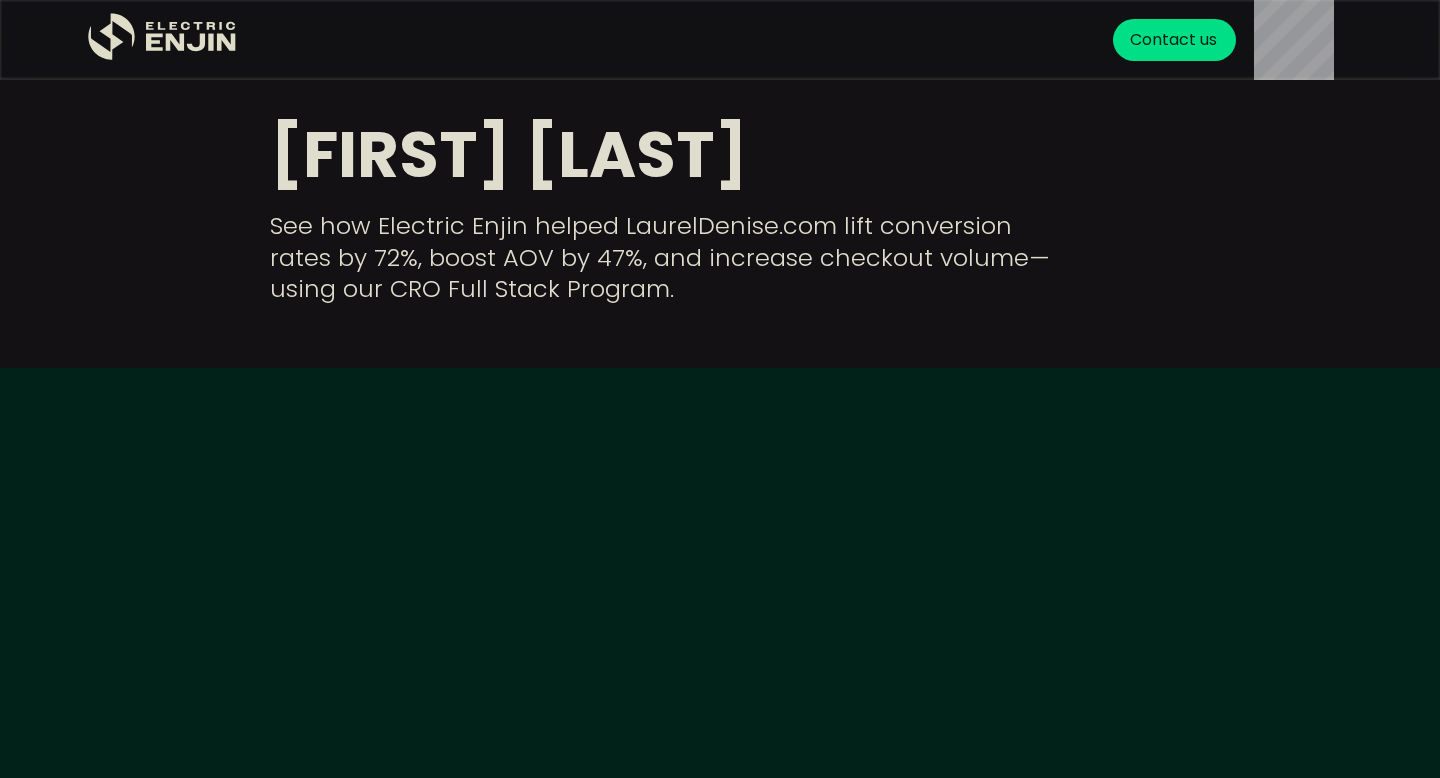 scroll, scrollTop: 0, scrollLeft: 0, axis: both 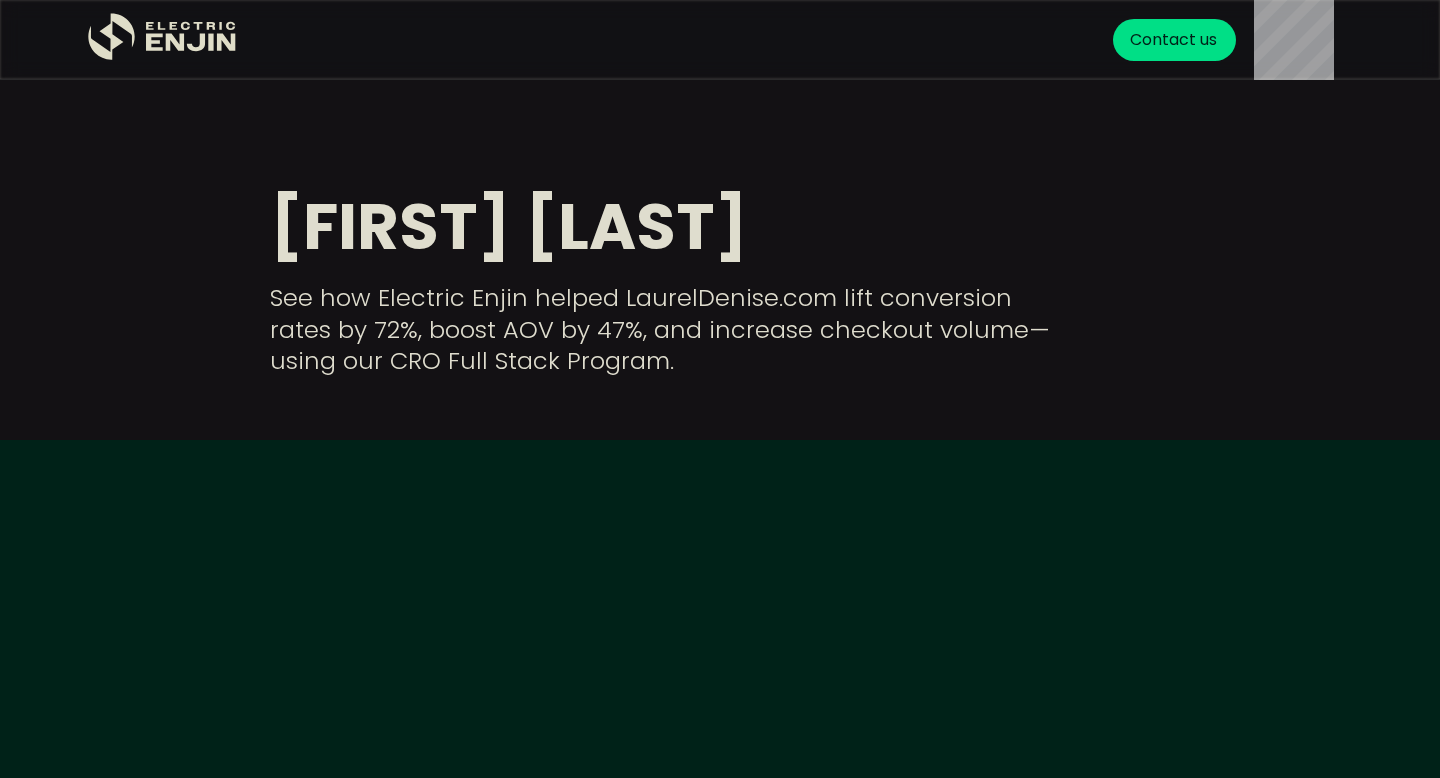 click on "Laurel Denise See how Electric Enjin helped LaurelDenise.com lift conversion rates by 72%, boost AOV by 47%, and increase checkout volume—using our CRO Full Stack Program." at bounding box center (720, 220) 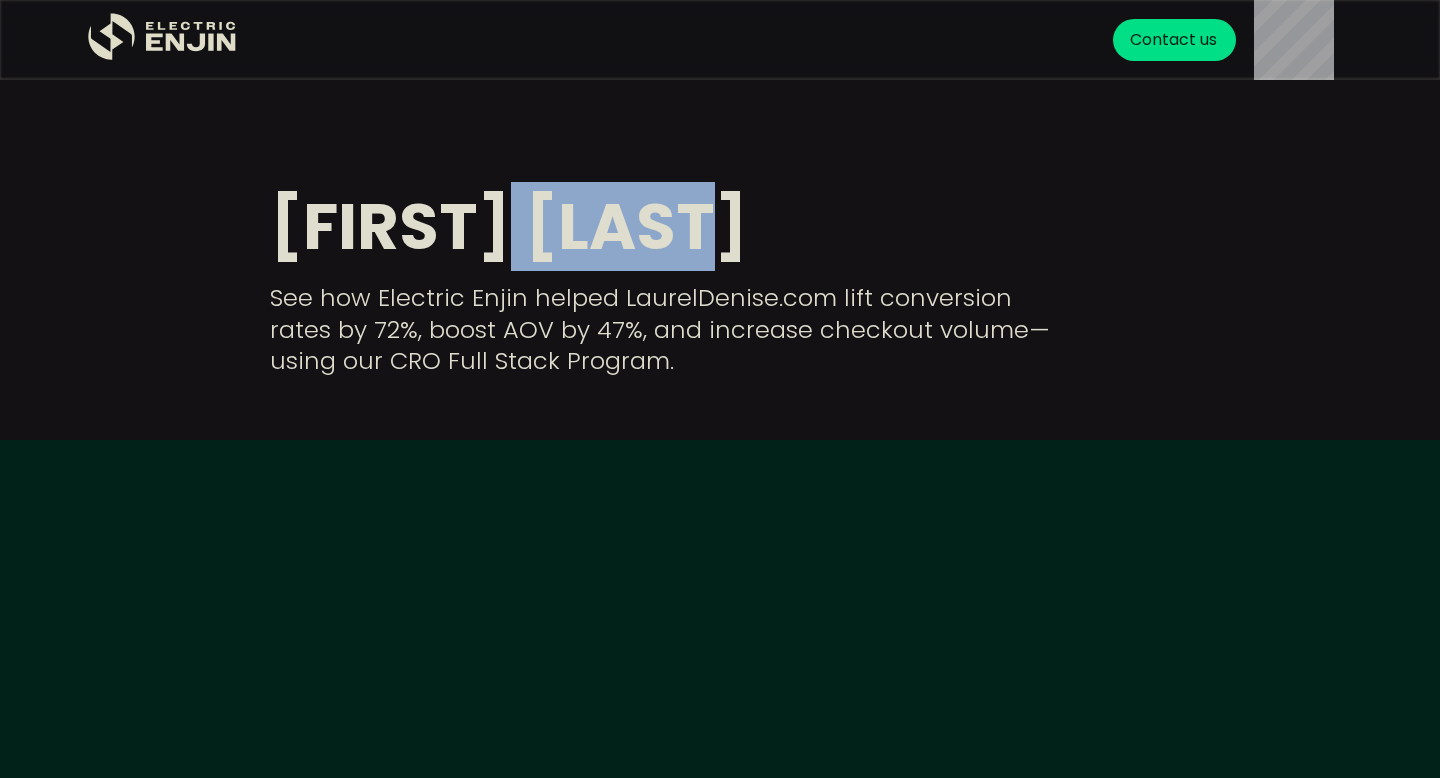 click on "Laurel Denise See how Electric Enjin helped LaurelDenise.com lift conversion rates by 72%, boost AOV by 47%, and increase checkout volume—using our CRO Full Stack Program." at bounding box center (720, 220) 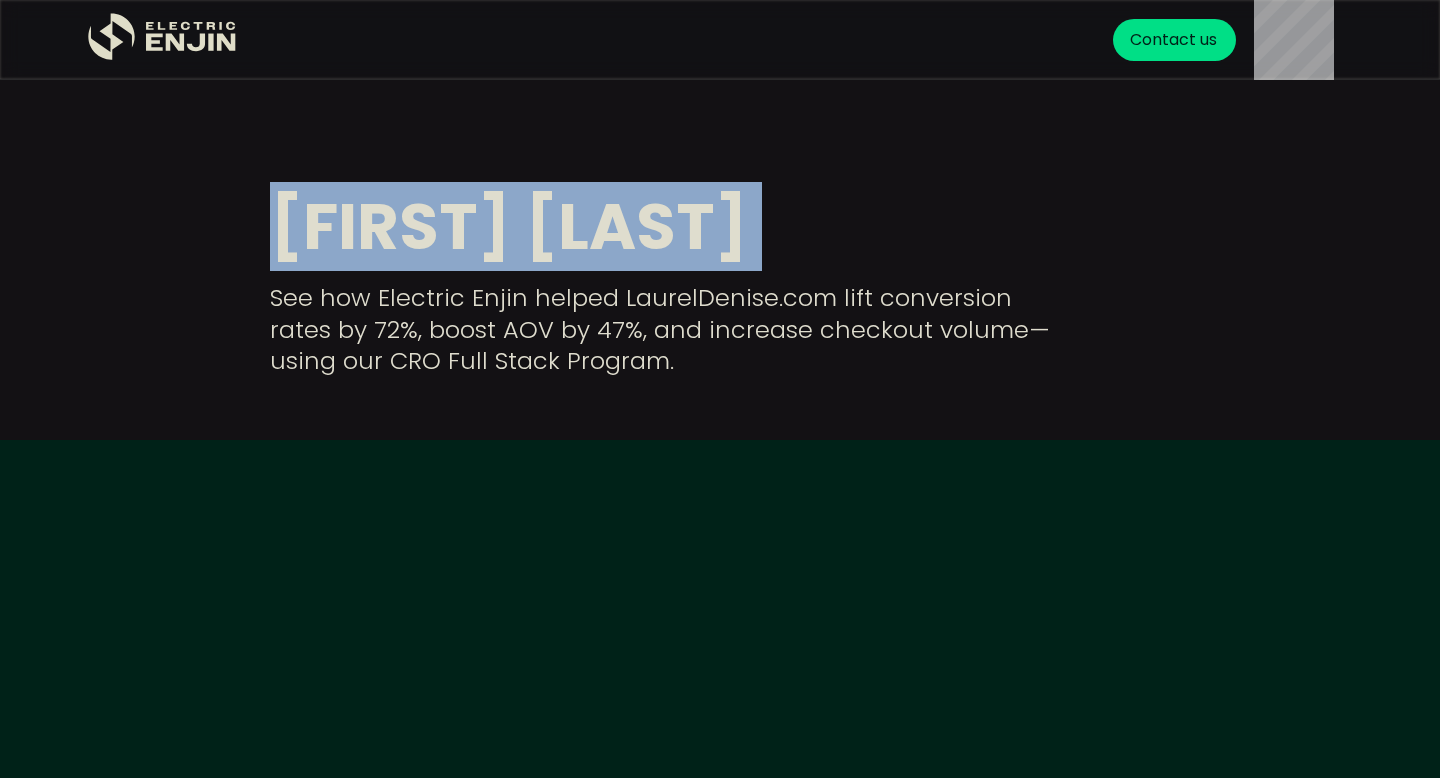 click on "Laurel Denise See how Electric Enjin helped LaurelDenise.com lift conversion rates by 72%, boost AOV by 47%, and increase checkout volume—using our CRO Full Stack Program." at bounding box center [720, 220] 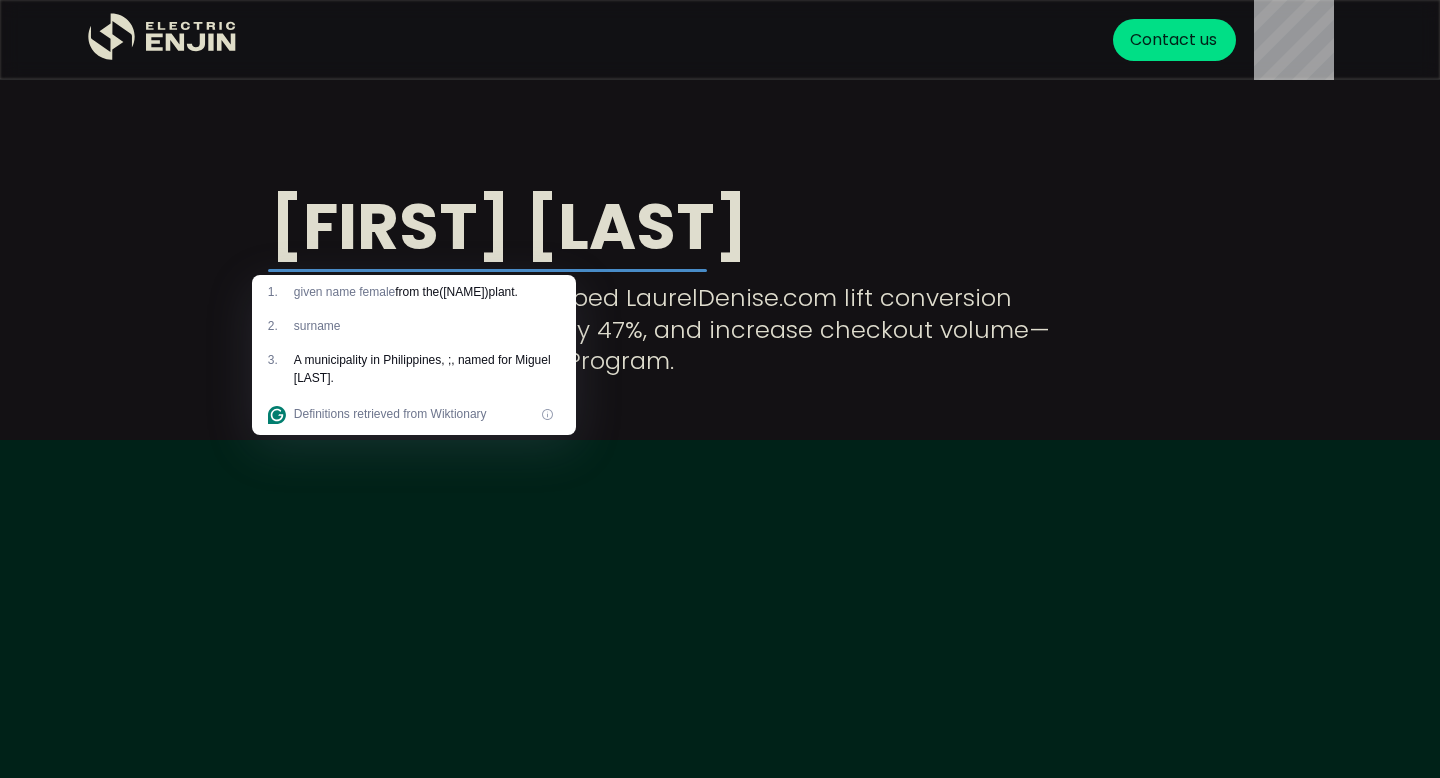 click on "Laurel Denise See how Electric Enjin helped LaurelDenise.com lift conversion rates by 72%, boost AOV by 47%, and increase checkout volume—using our CRO Full Stack Program." at bounding box center [720, 220] 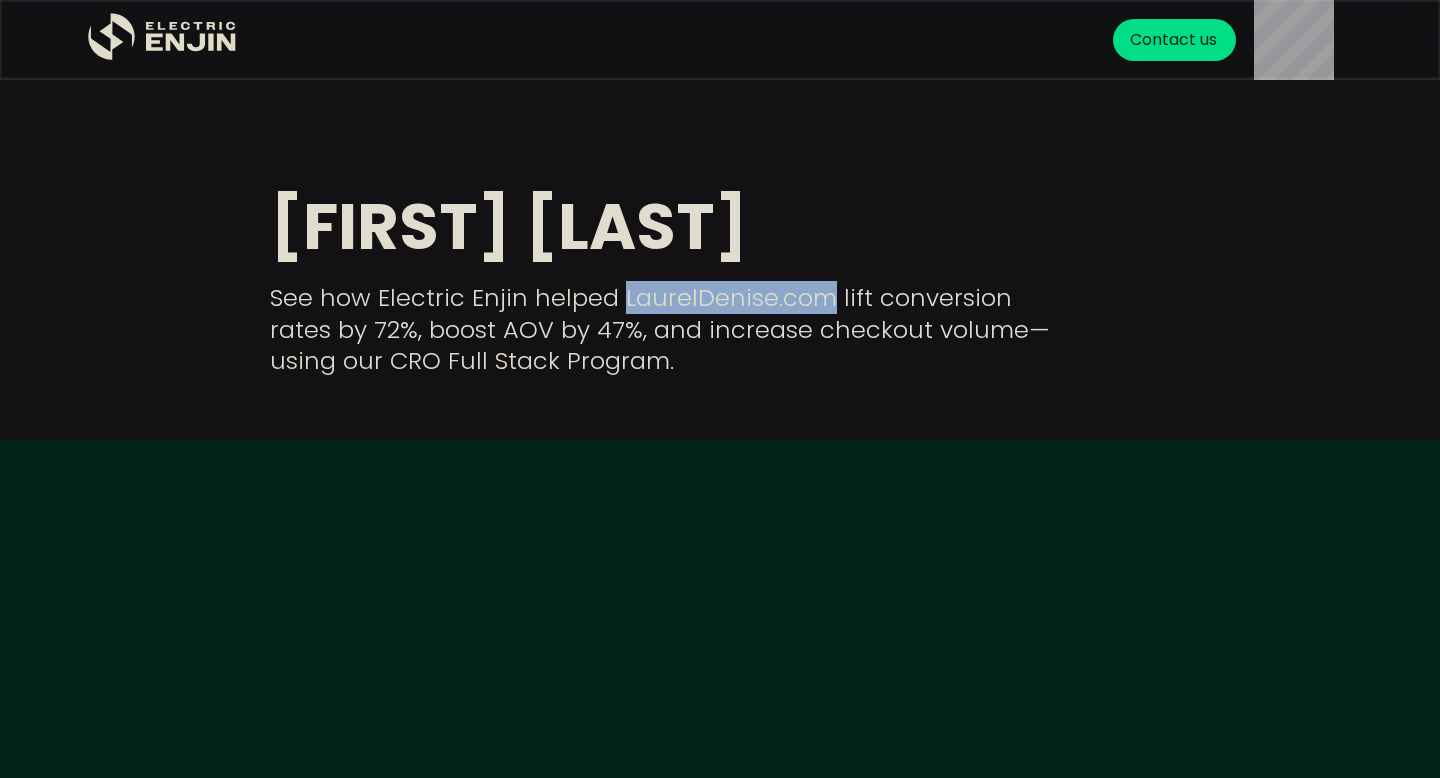 drag, startPoint x: 616, startPoint y: 301, endPoint x: 825, endPoint y: 304, distance: 209.02153 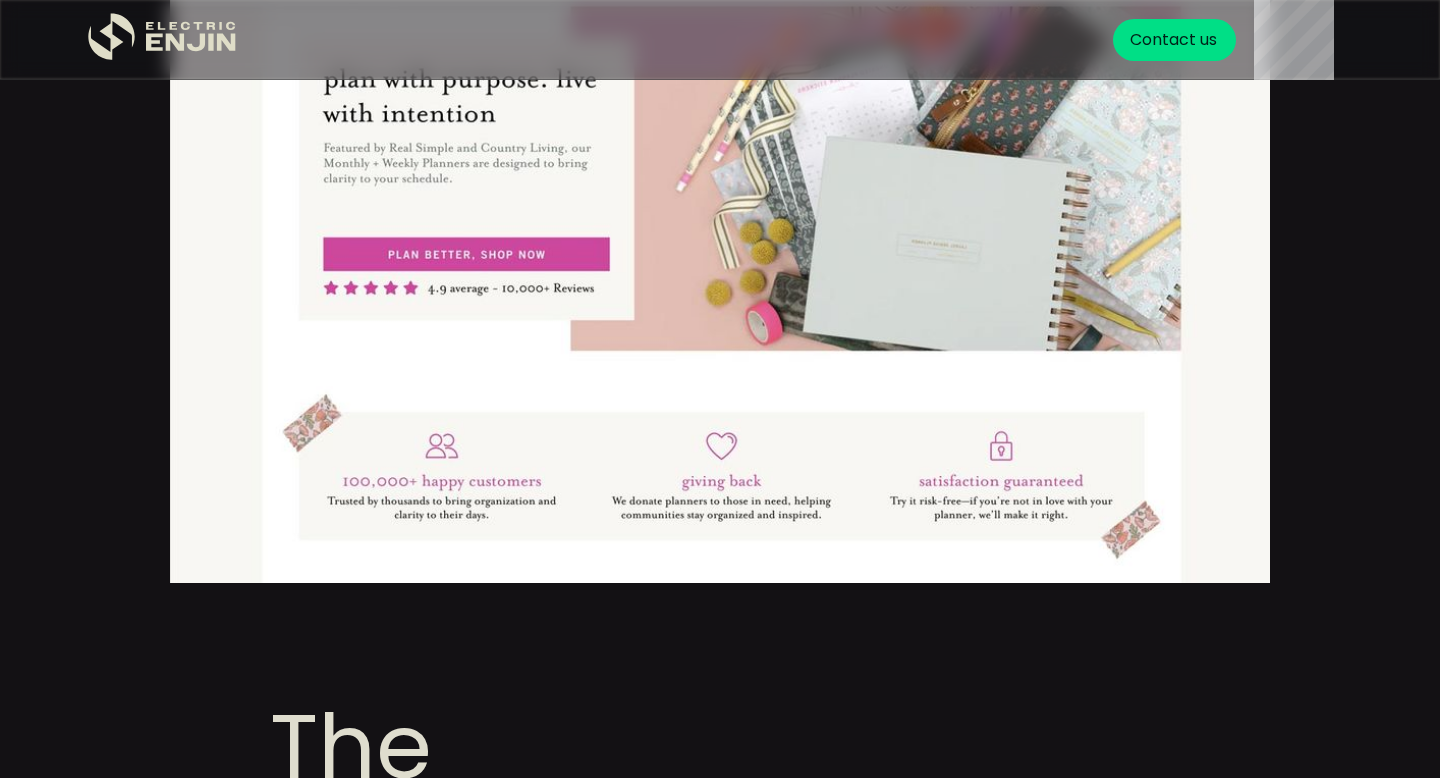 scroll, scrollTop: 2343, scrollLeft: 0, axis: vertical 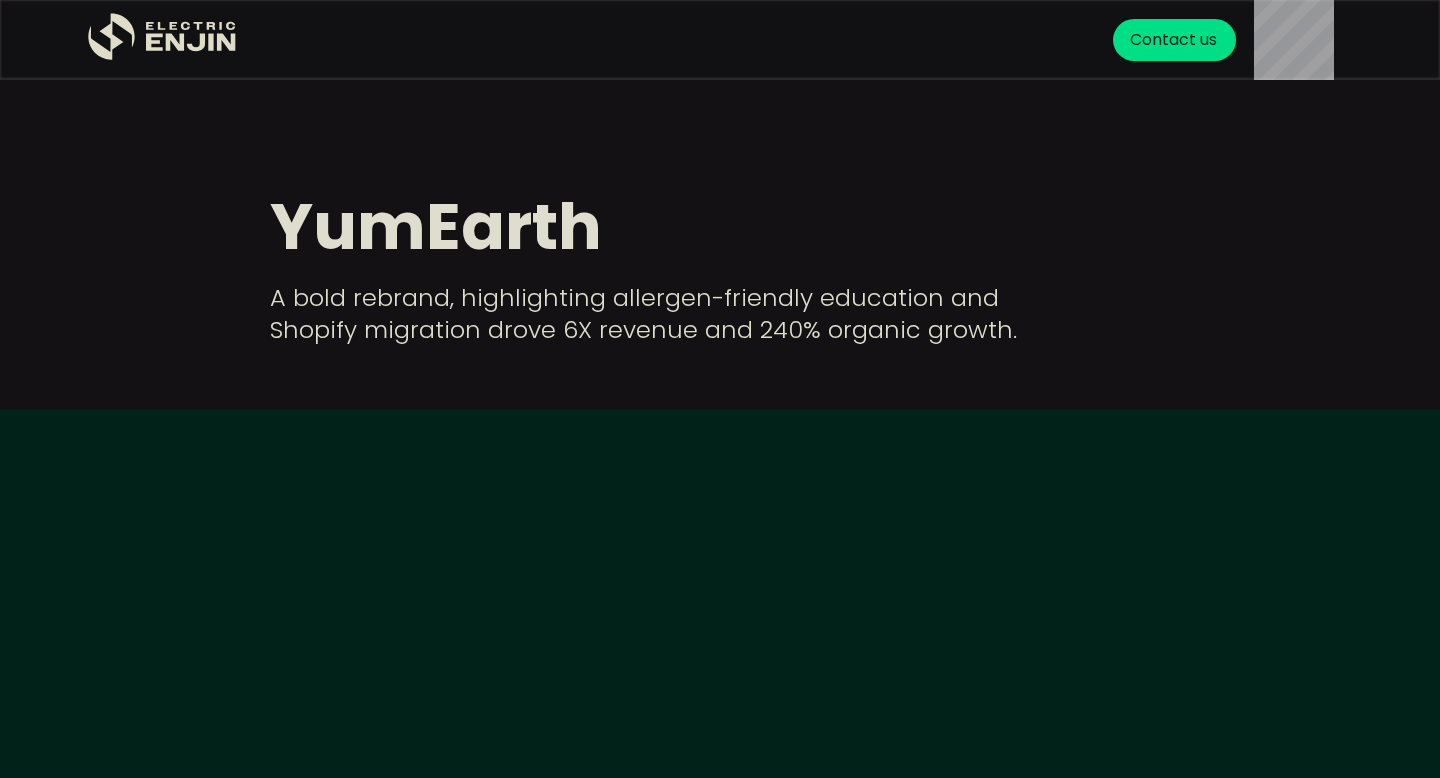 click on "YumEarth A bold rebrand, highlighting allergen-friendly education and Shopify migration drove 6X revenue and 240% organic growth." at bounding box center (720, 204) 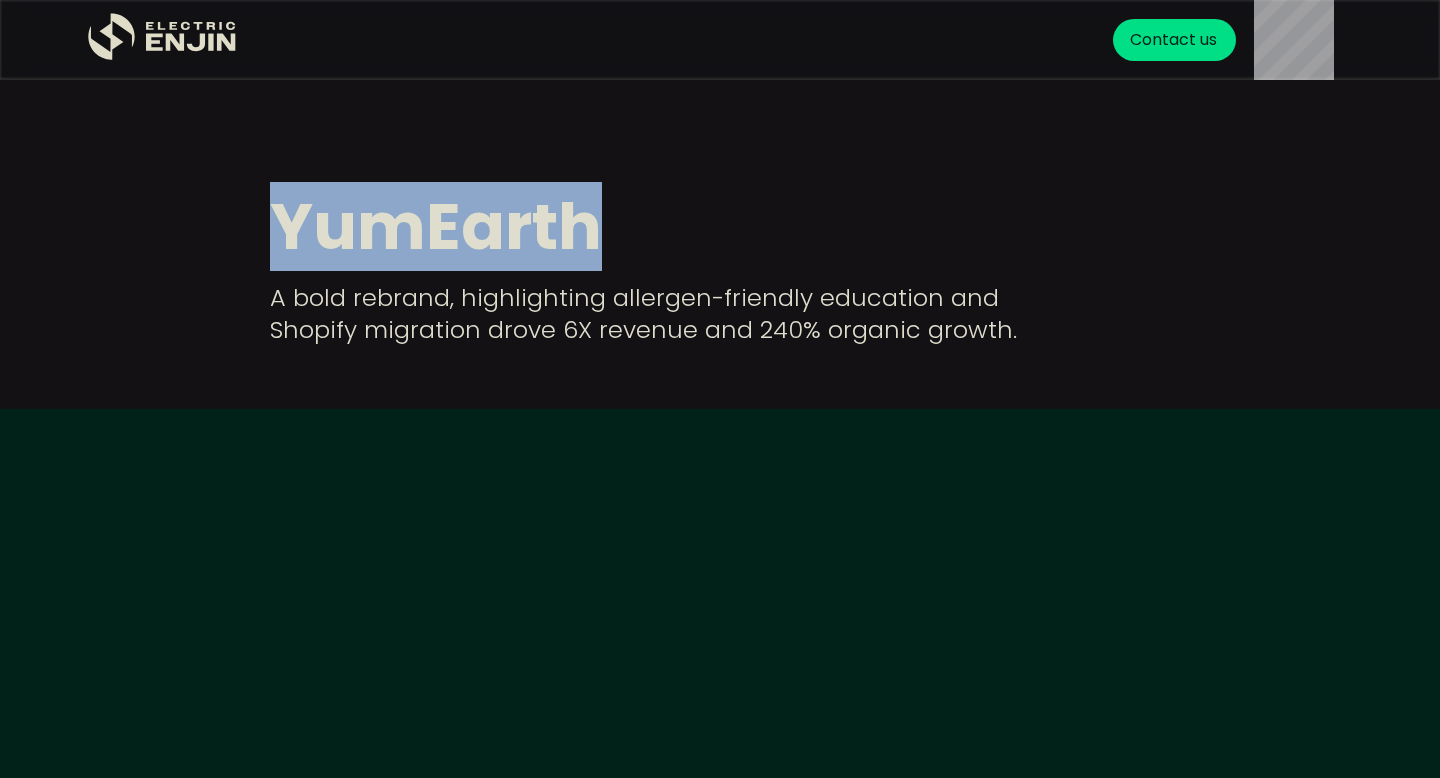 click on "YumEarth A bold rebrand, highlighting allergen-friendly education and Shopify migration drove 6X revenue and 240% organic growth." at bounding box center (720, 204) 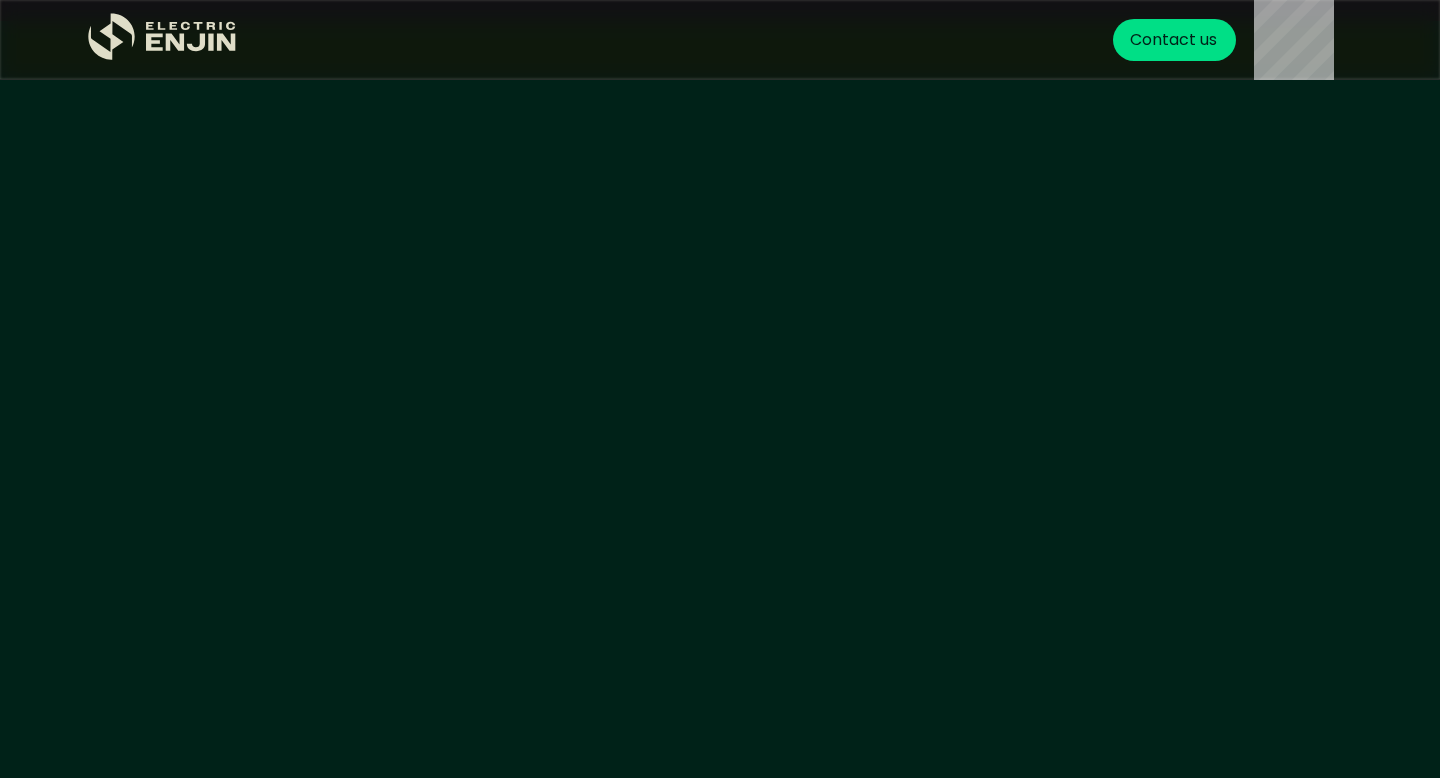 scroll, scrollTop: 41, scrollLeft: 0, axis: vertical 